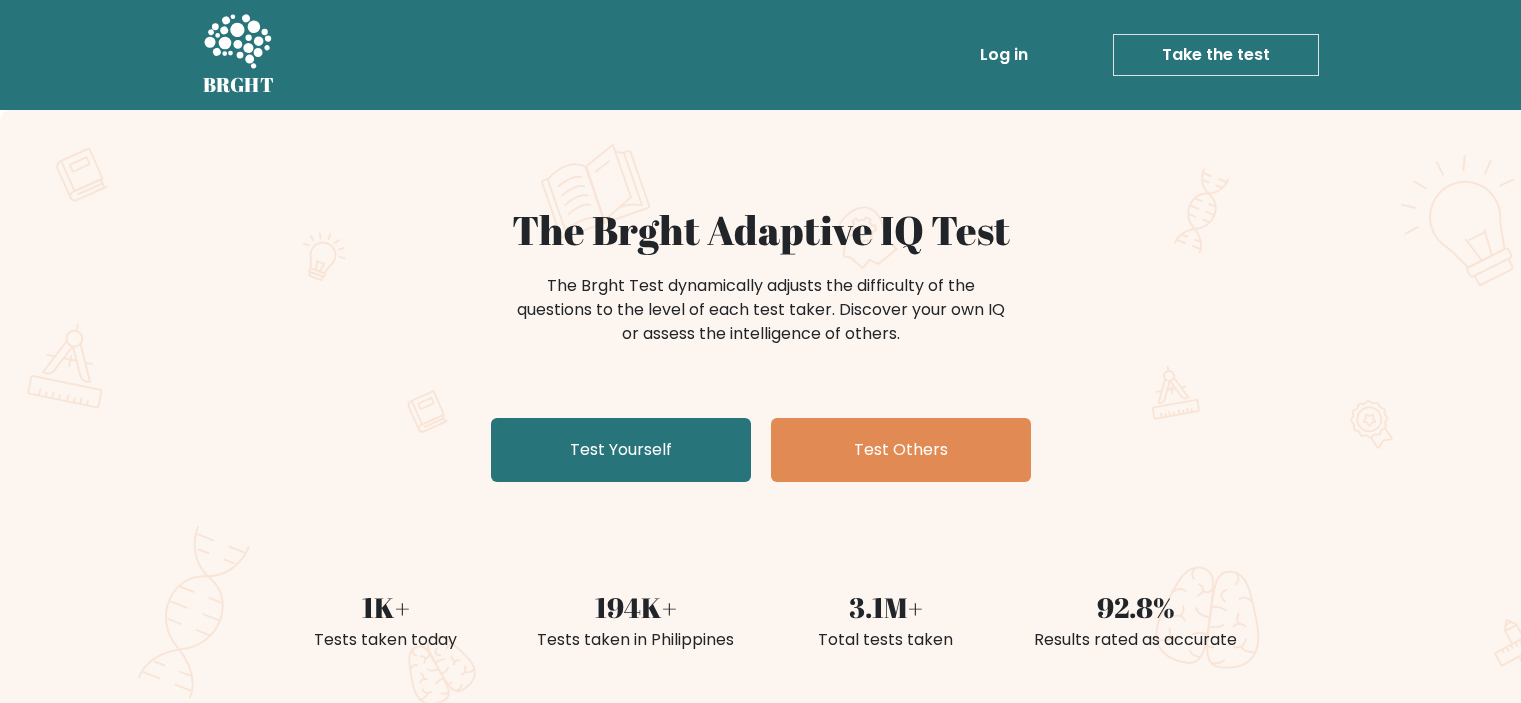 scroll, scrollTop: 0, scrollLeft: 0, axis: both 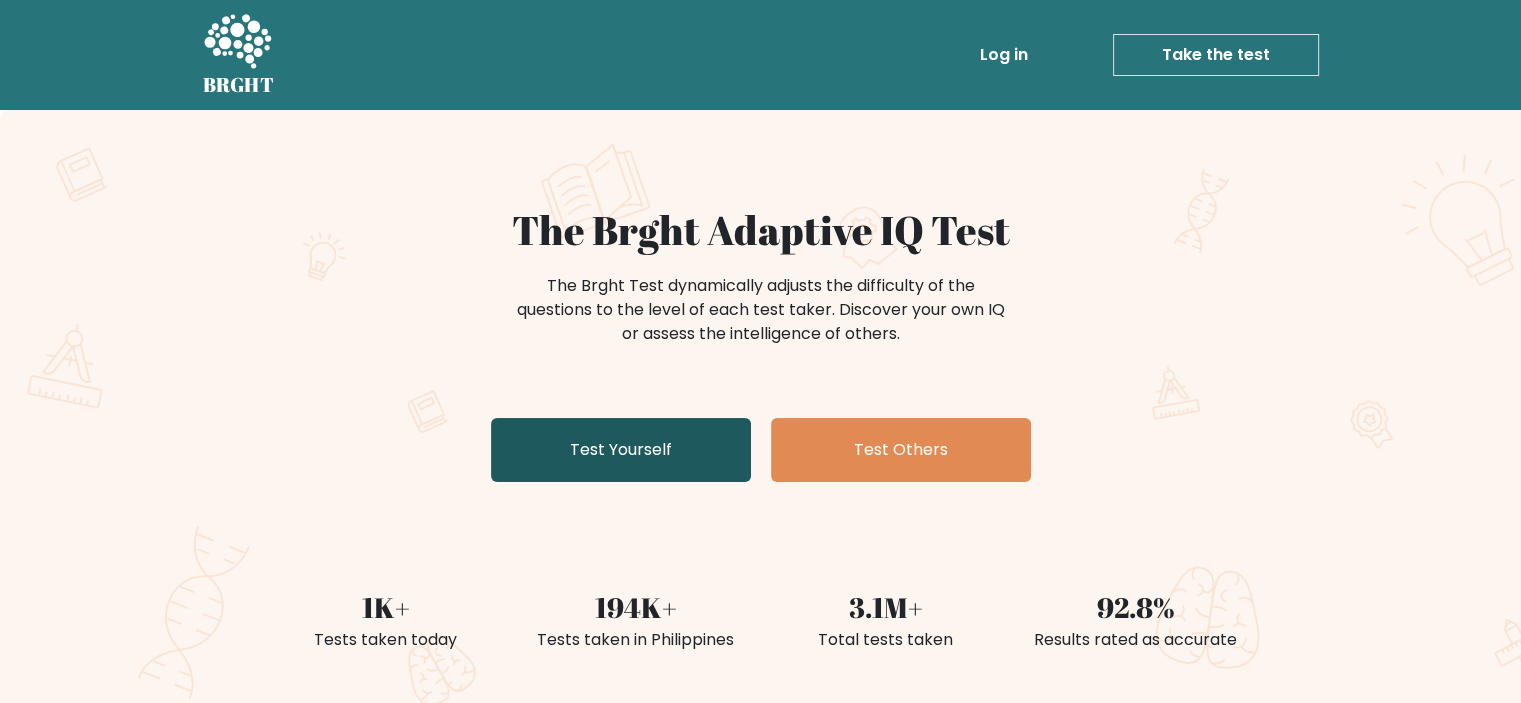 click on "Test Yourself" at bounding box center (621, 450) 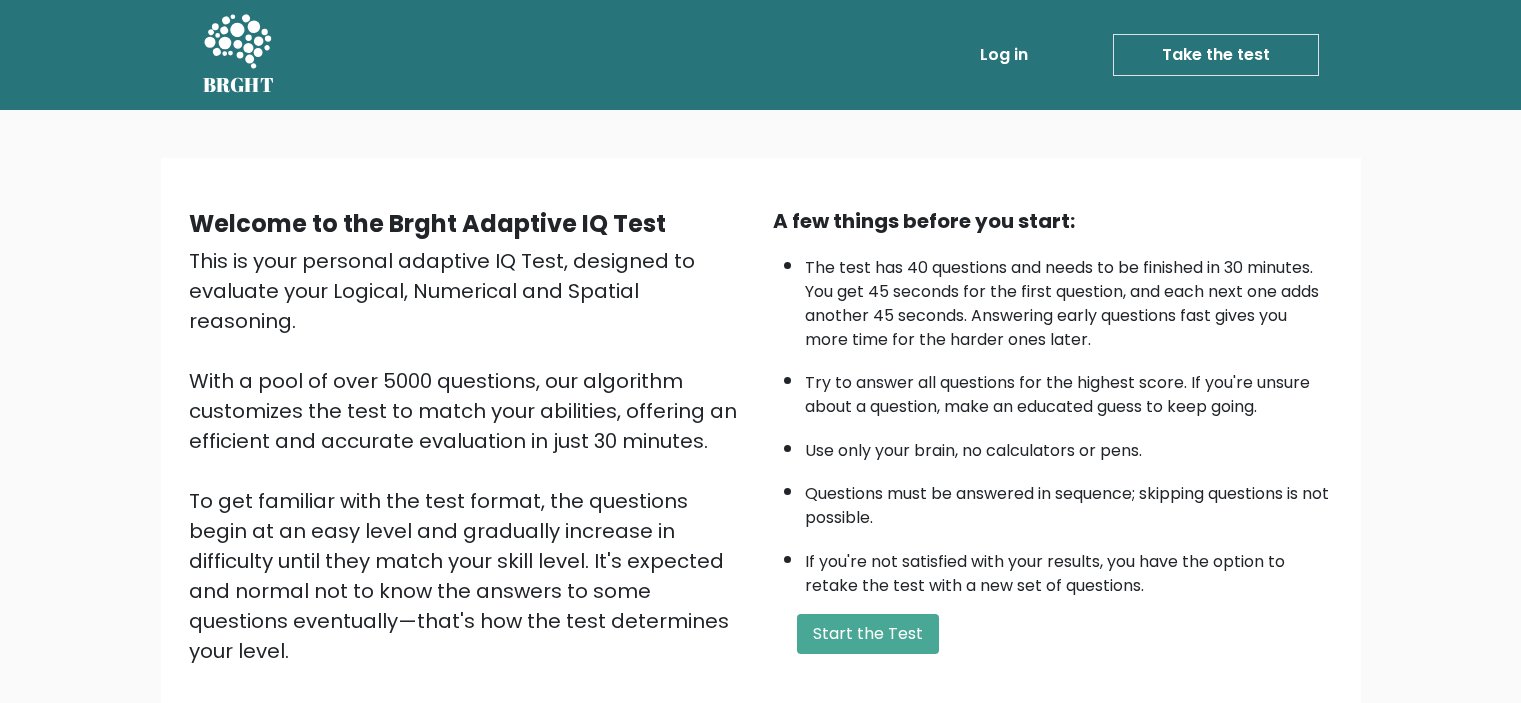 scroll, scrollTop: 0, scrollLeft: 0, axis: both 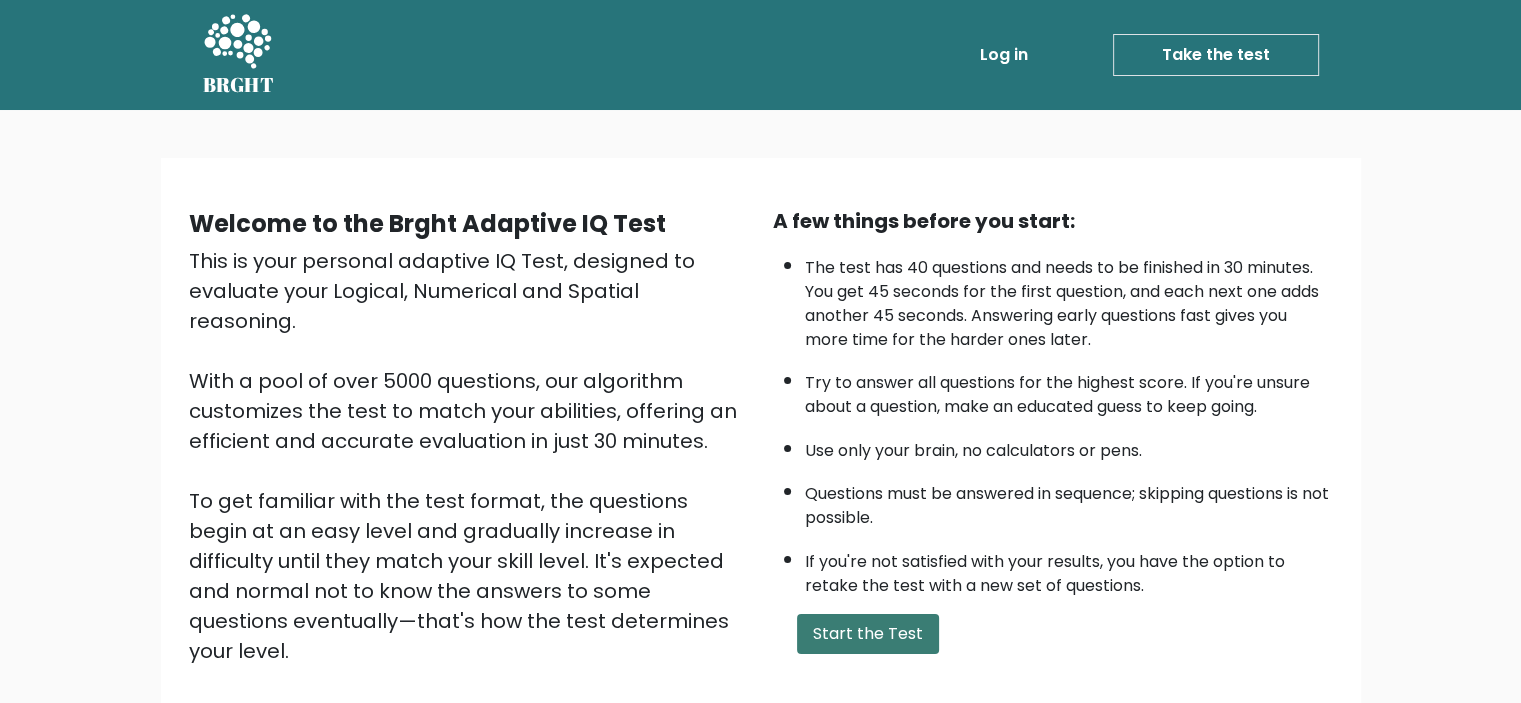 click on "Start the Test" at bounding box center [868, 634] 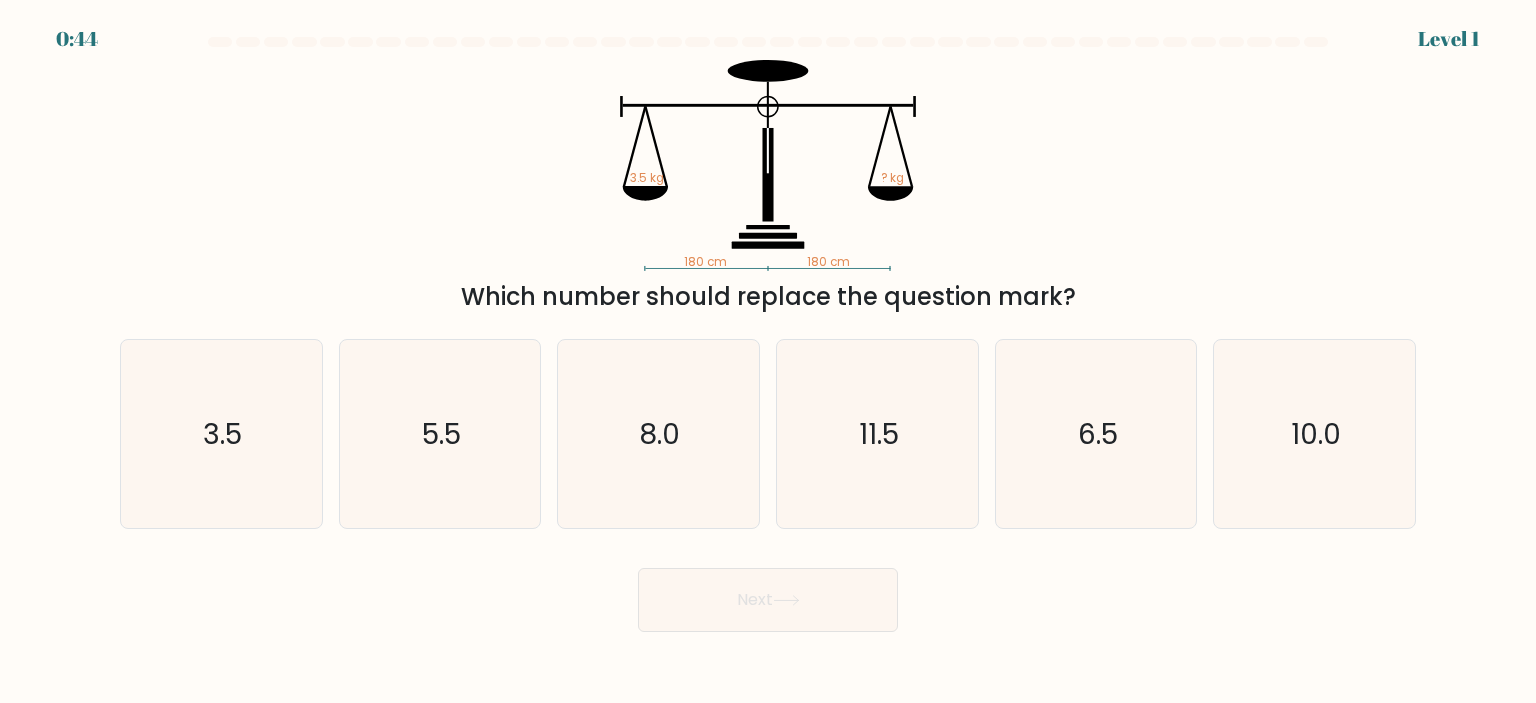 scroll, scrollTop: 0, scrollLeft: 0, axis: both 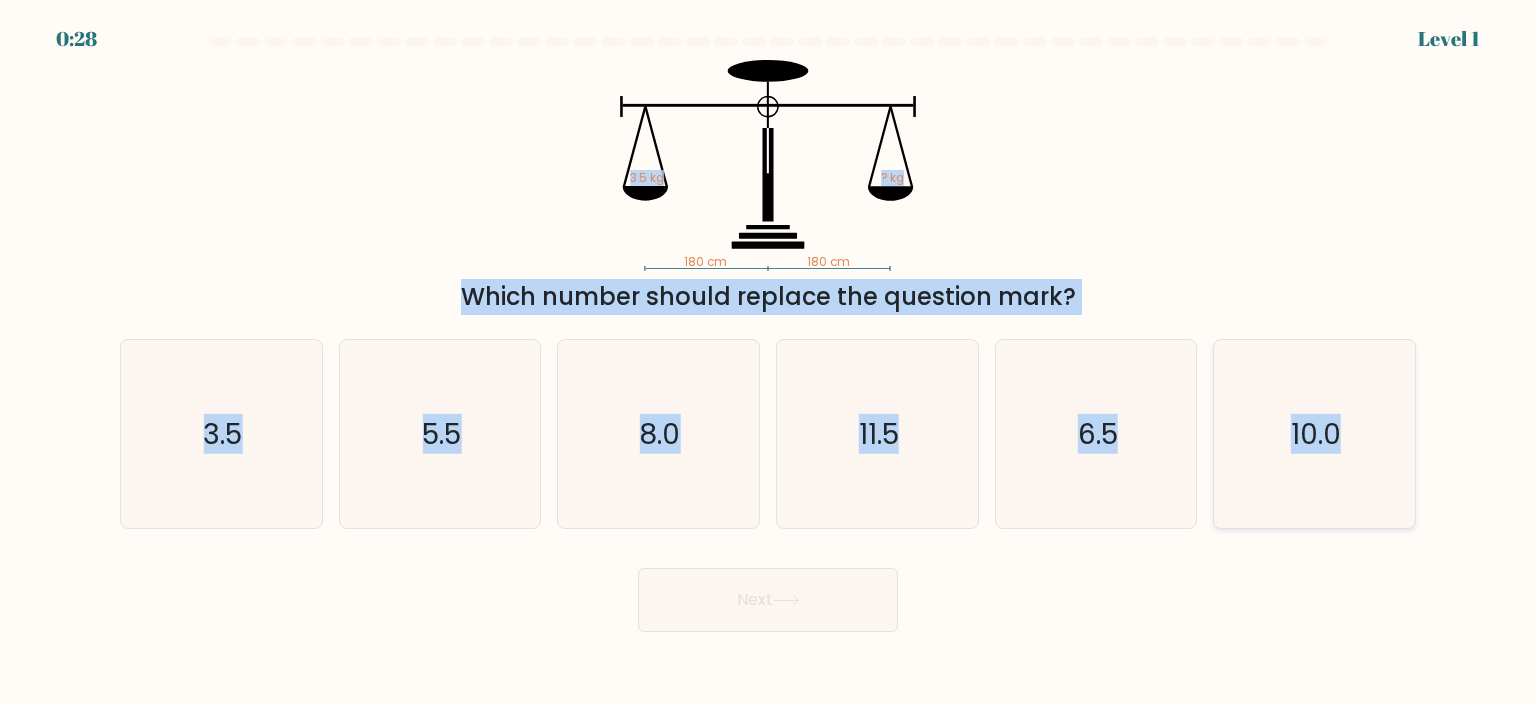 drag, startPoint x: 432, startPoint y: 100, endPoint x: 1372, endPoint y: 455, distance: 1004.80096 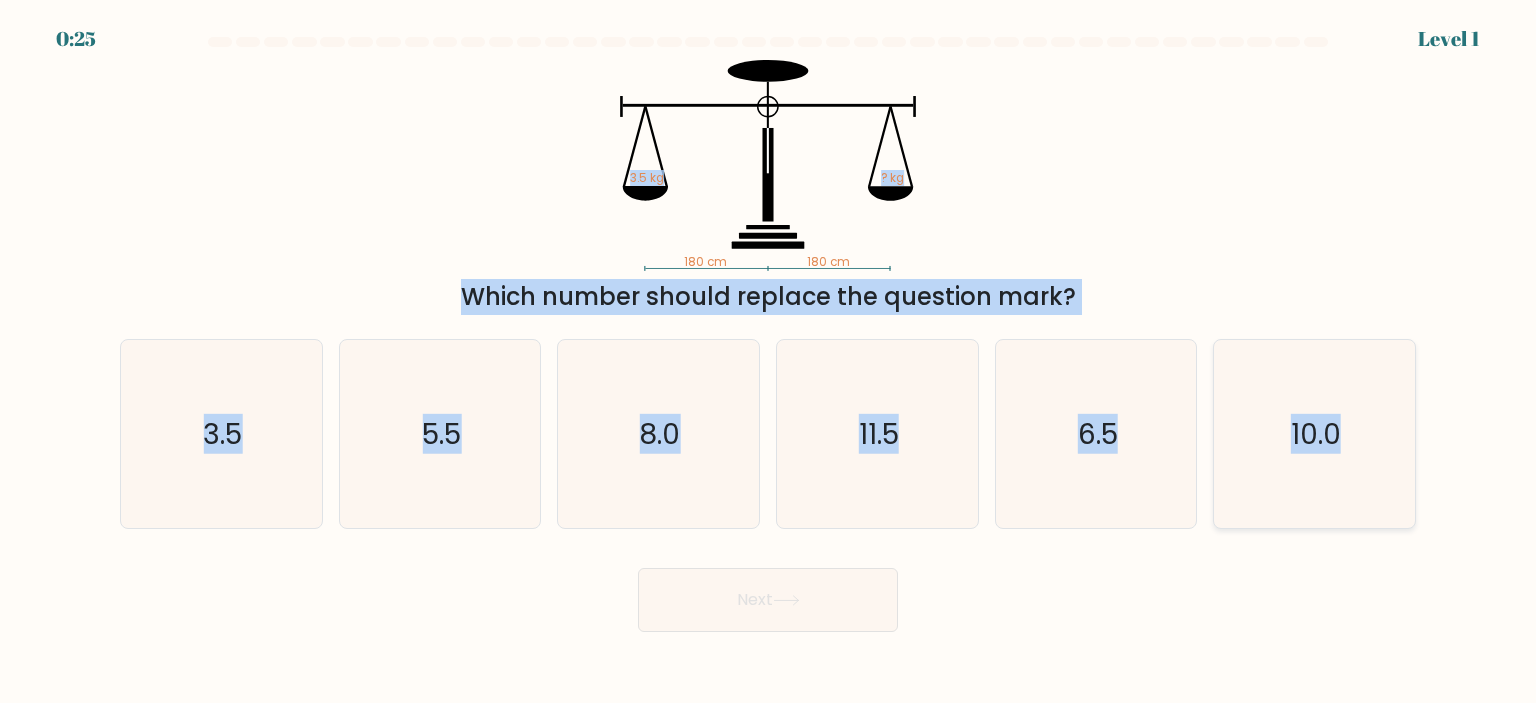 copy on "3.5 kg   ? kg
Which number should replace the question mark?
a.
3.5
b.
5.5
c.
8.0
d.
11.5
e.
6.5
f.
10.0" 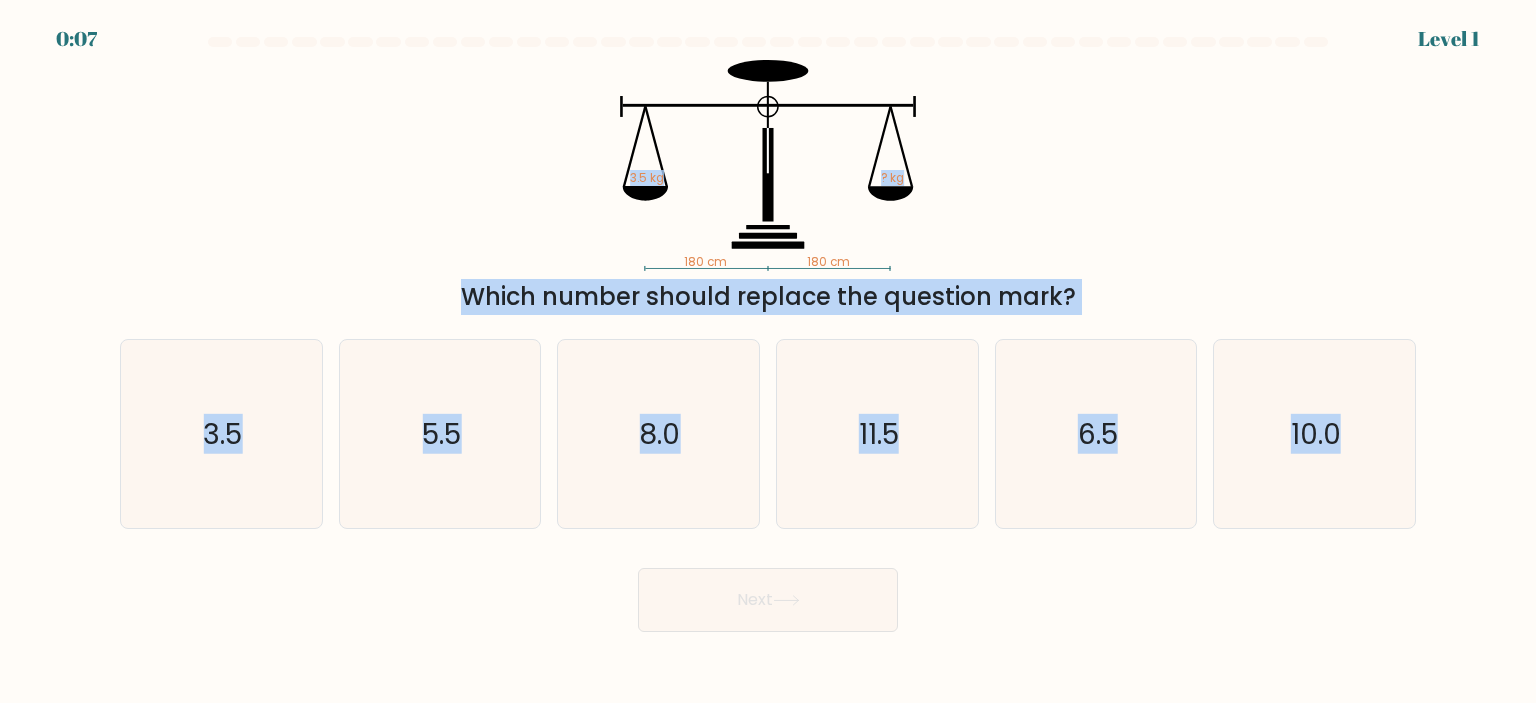 click on "180 cm   180 cm   3.5 kg   ? kg" at bounding box center (768, 165) 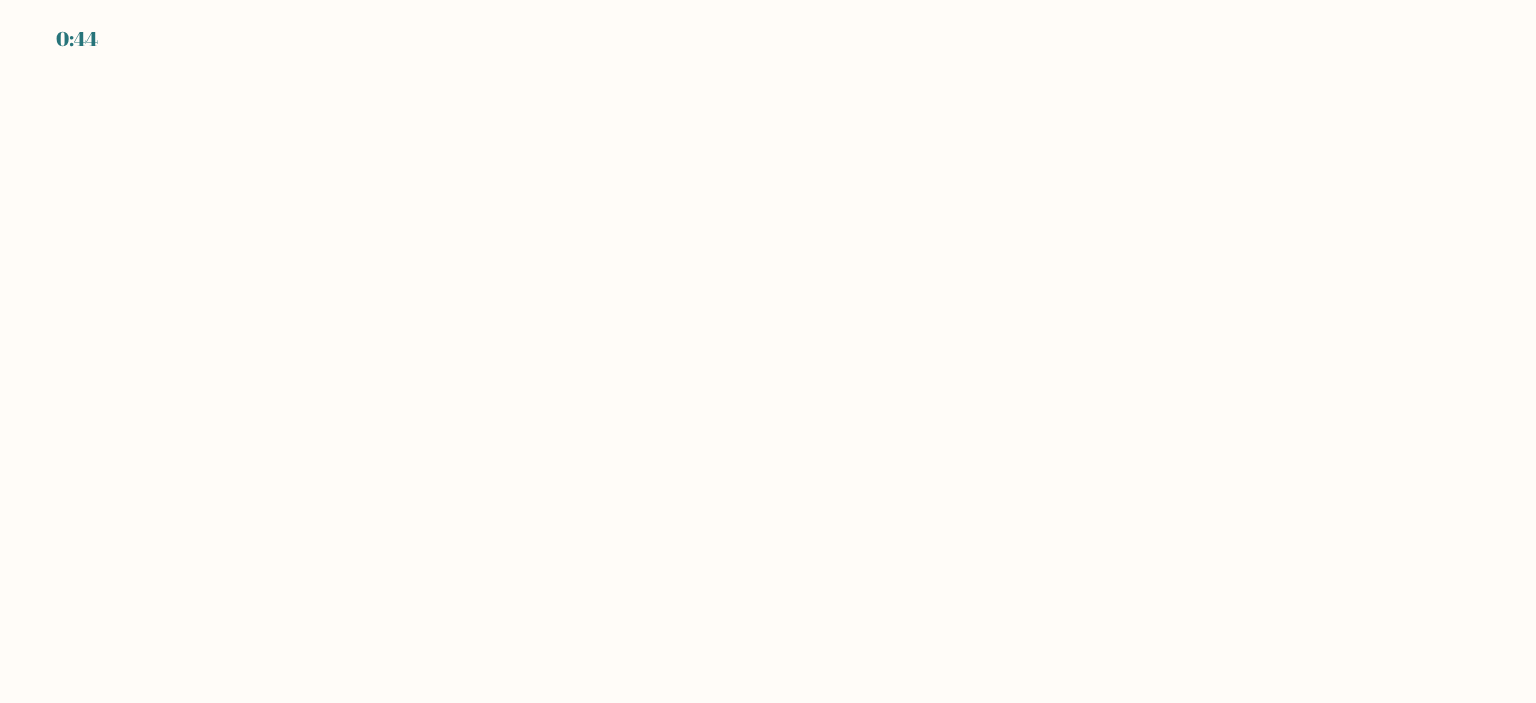 scroll, scrollTop: 0, scrollLeft: 0, axis: both 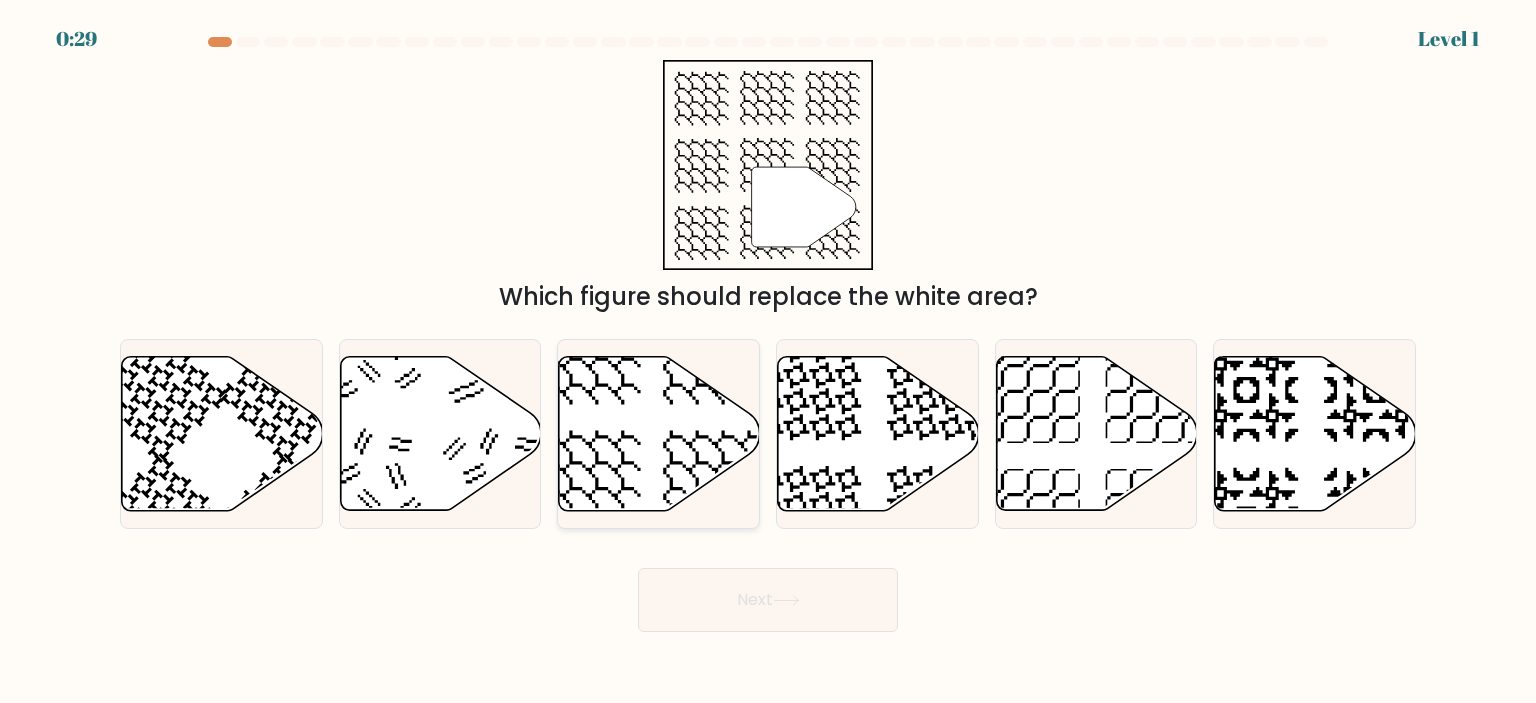 click at bounding box center [659, 433] 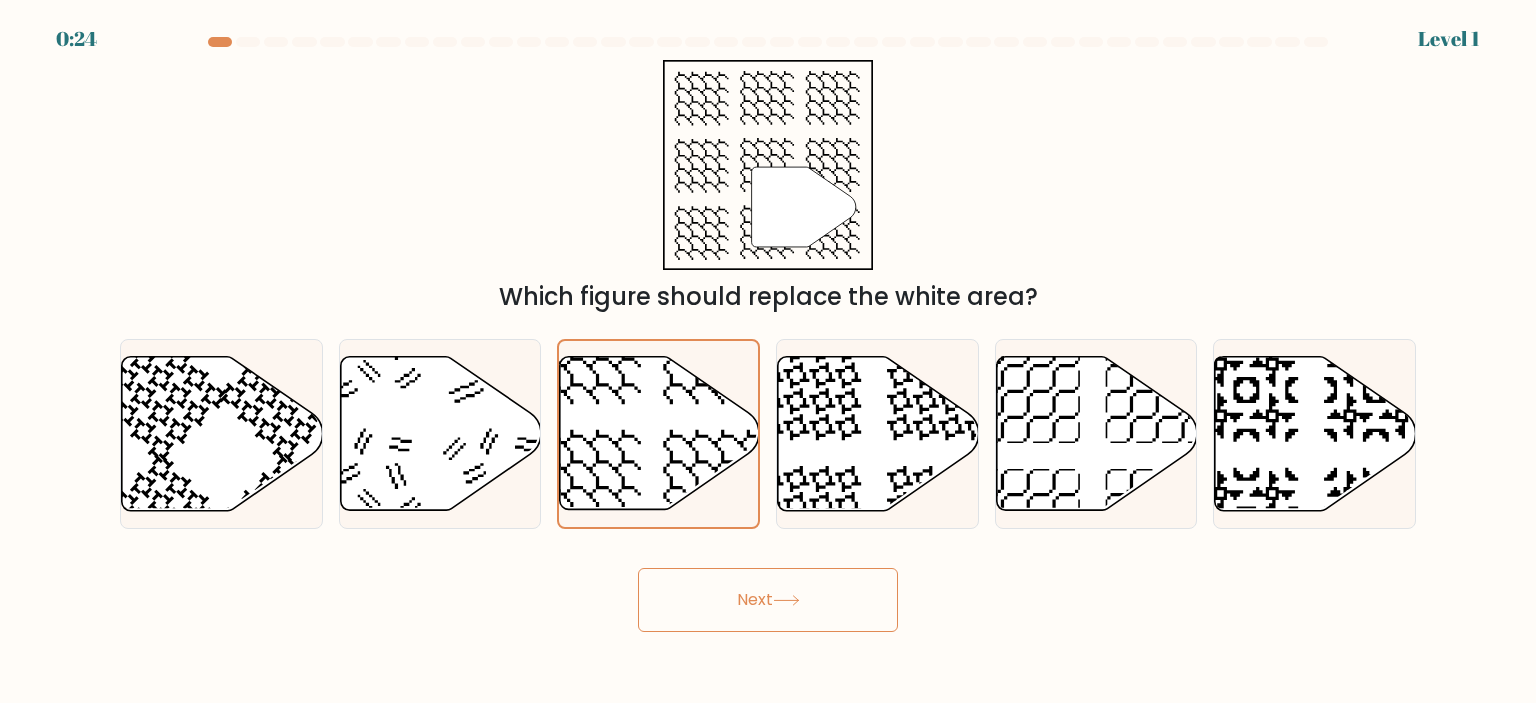 click on "Next" at bounding box center [768, 600] 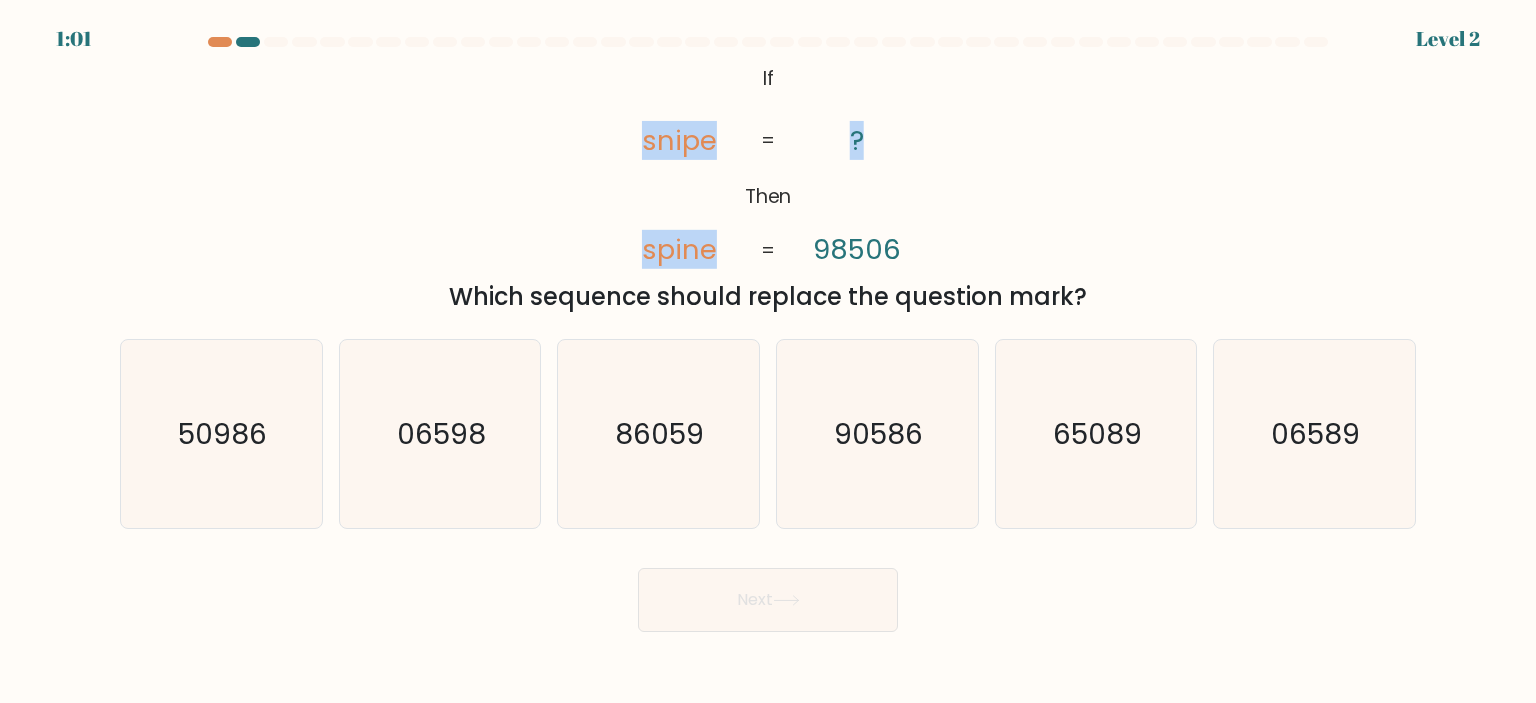 drag, startPoint x: 636, startPoint y: 60, endPoint x: 887, endPoint y: 174, distance: 275.67554 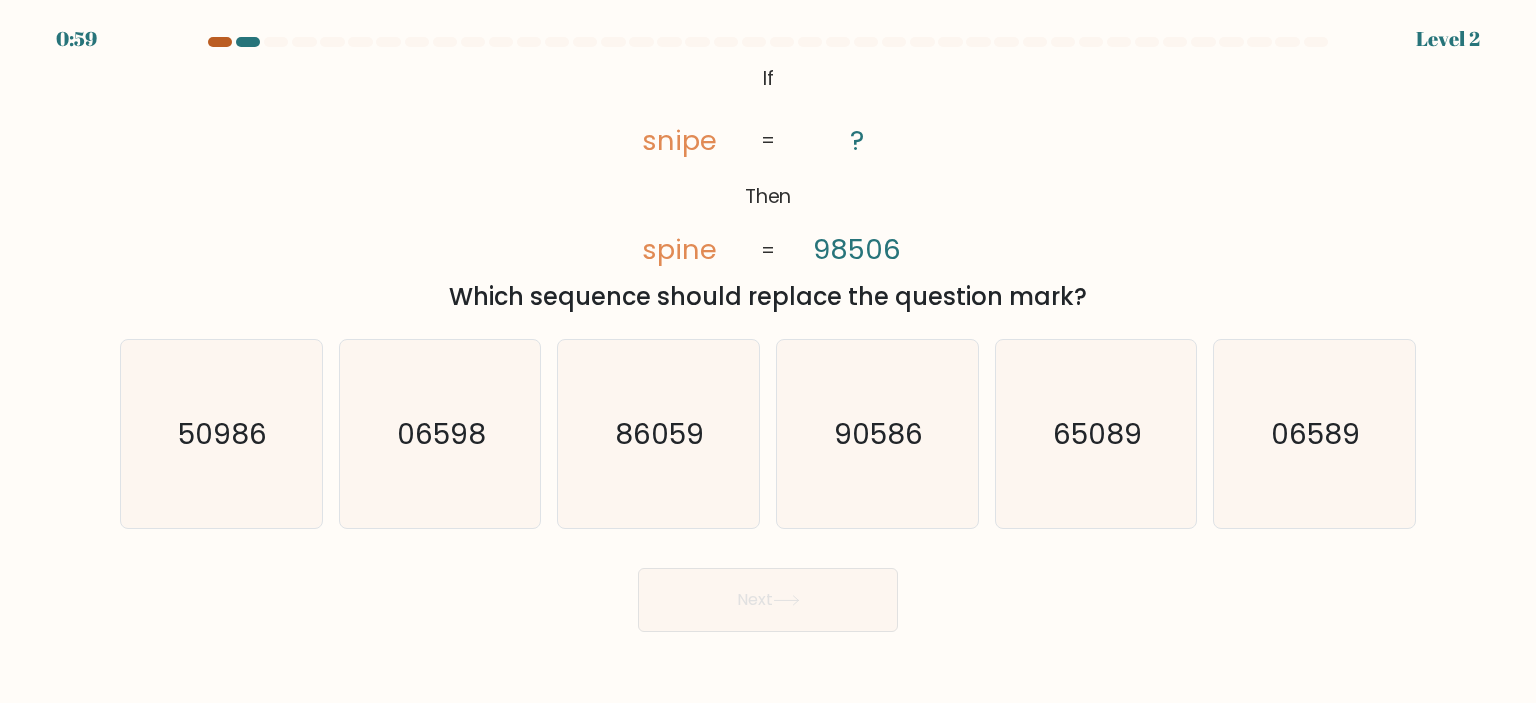 click at bounding box center [220, 42] 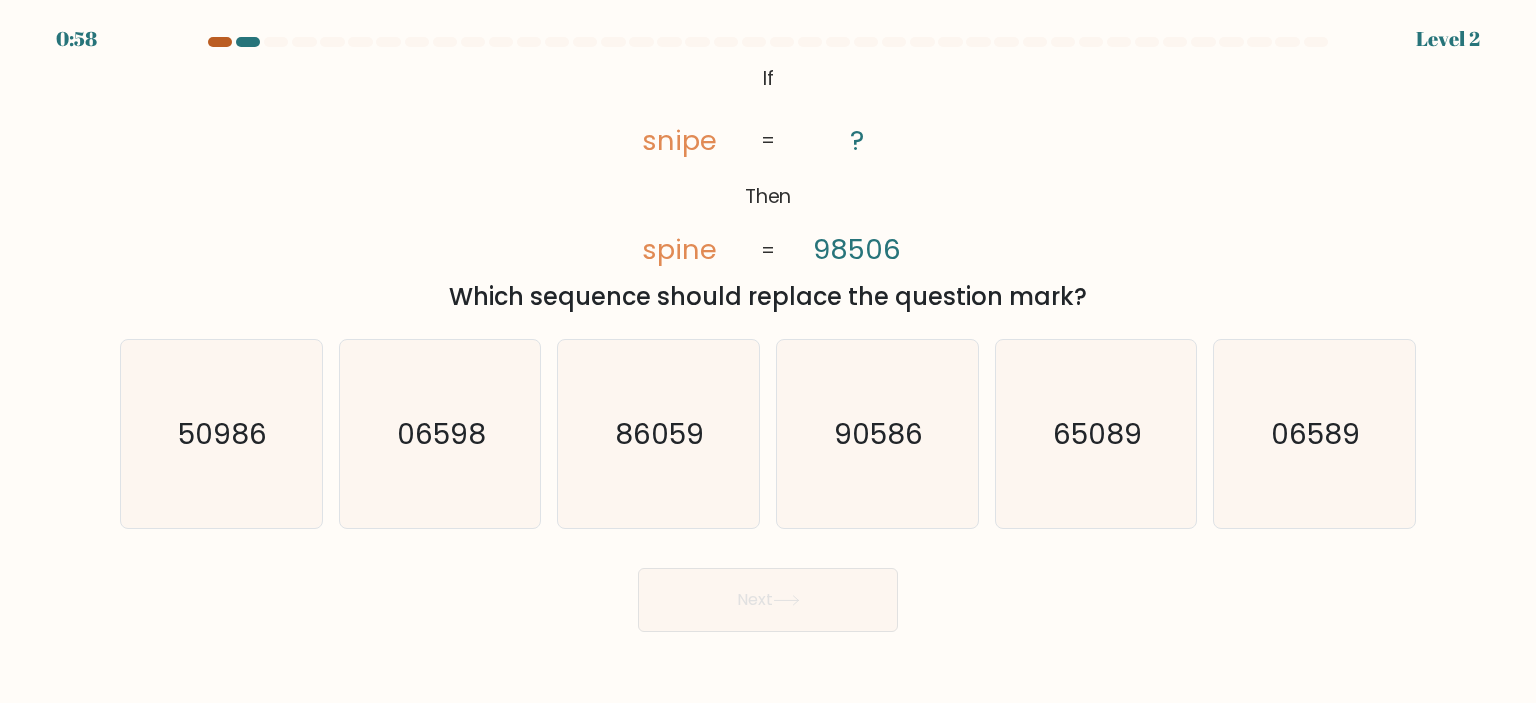 click at bounding box center (220, 42) 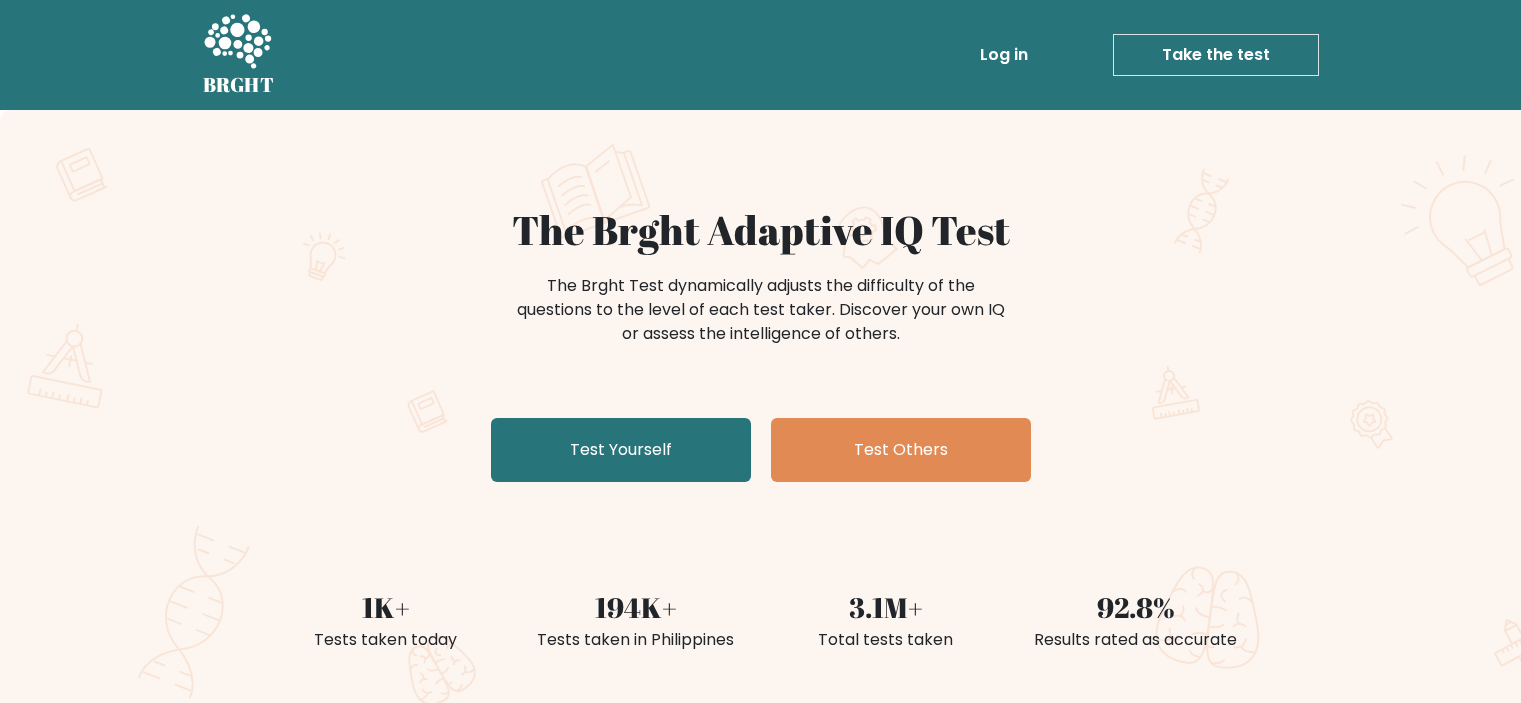 scroll, scrollTop: 0, scrollLeft: 0, axis: both 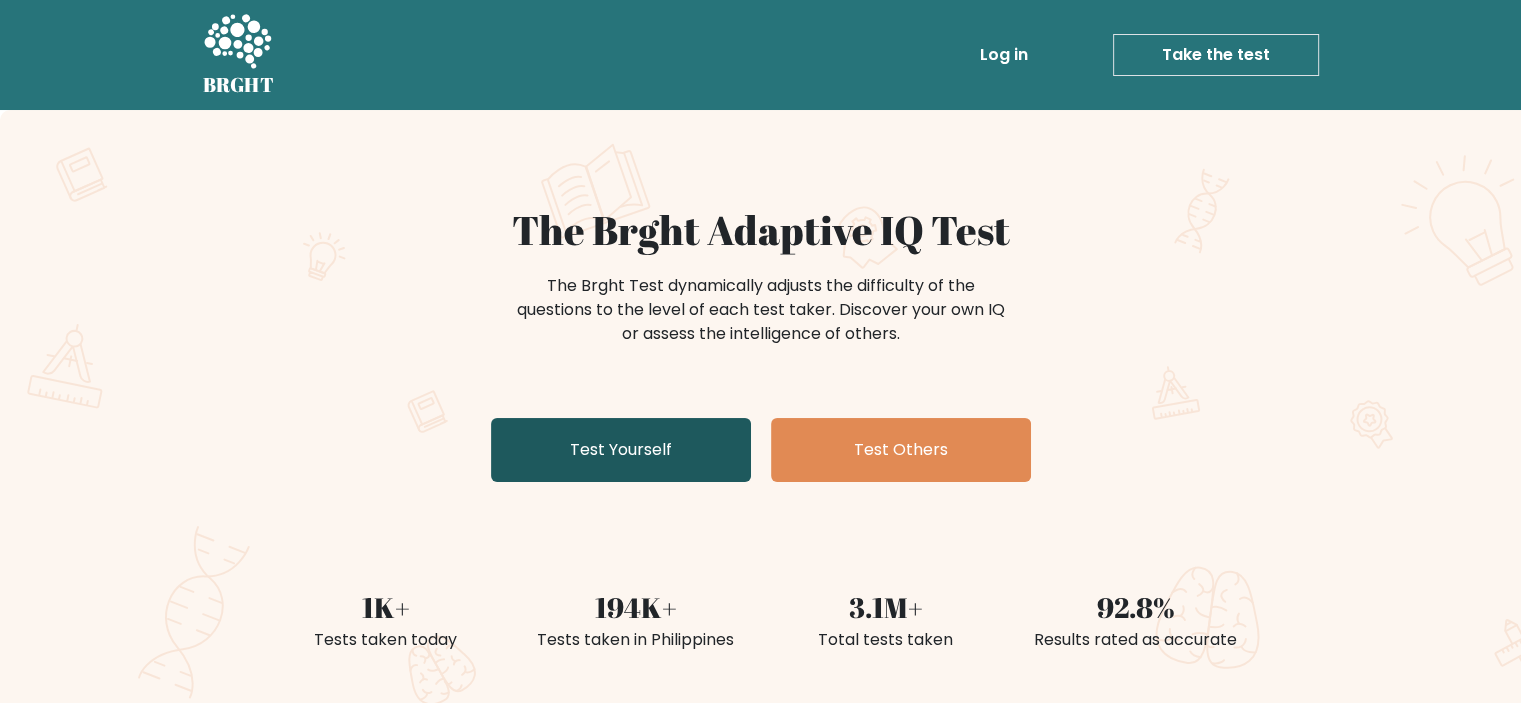 click on "Test Yourself" at bounding box center (621, 450) 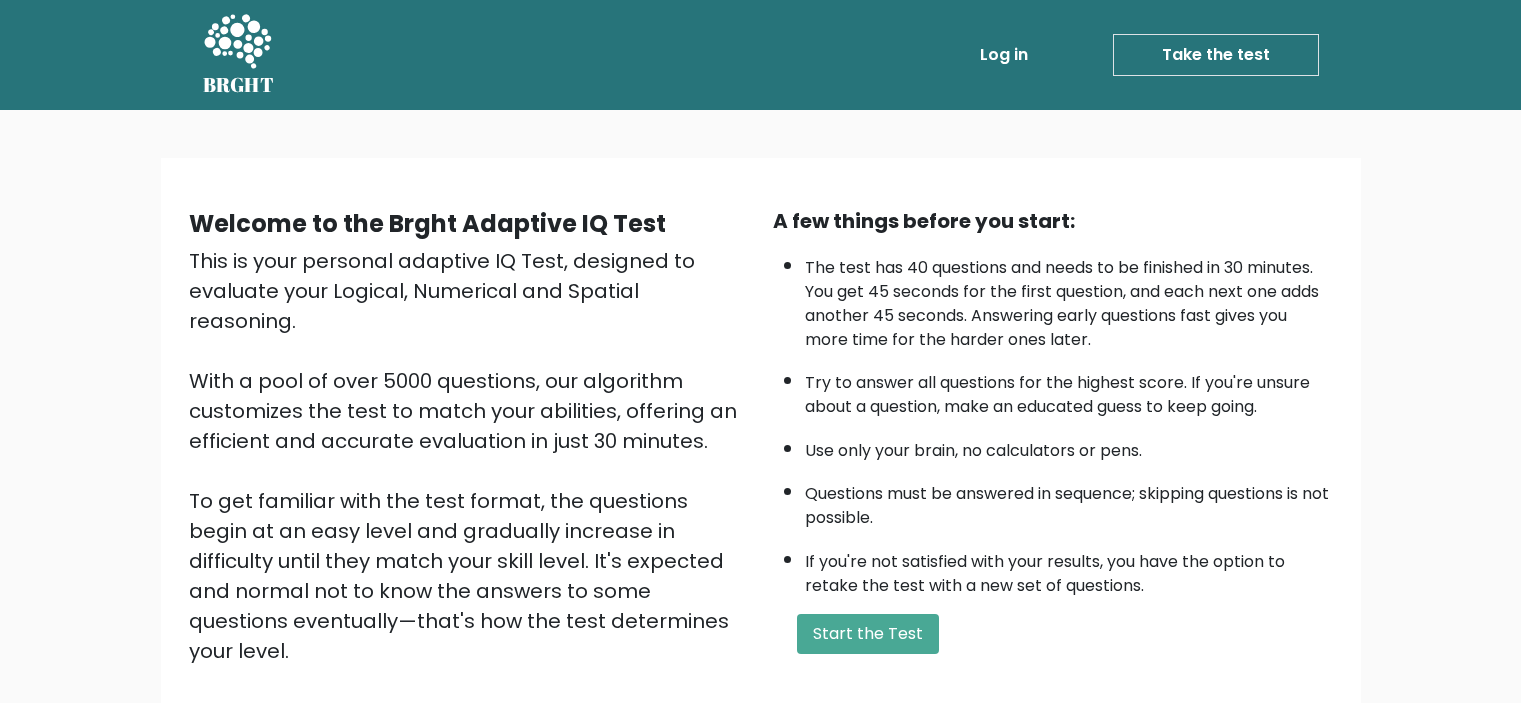 scroll, scrollTop: 0, scrollLeft: 0, axis: both 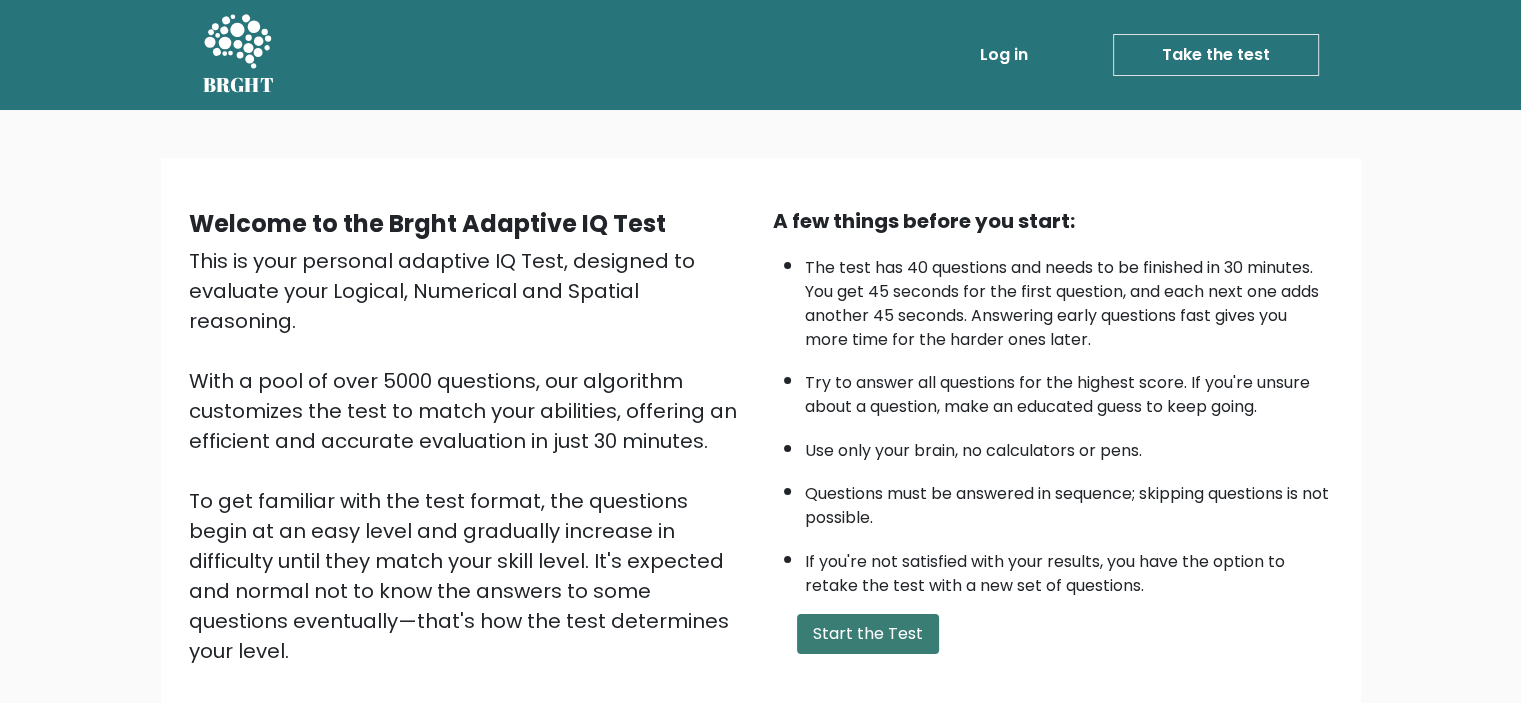 click on "Start the Test" at bounding box center (868, 634) 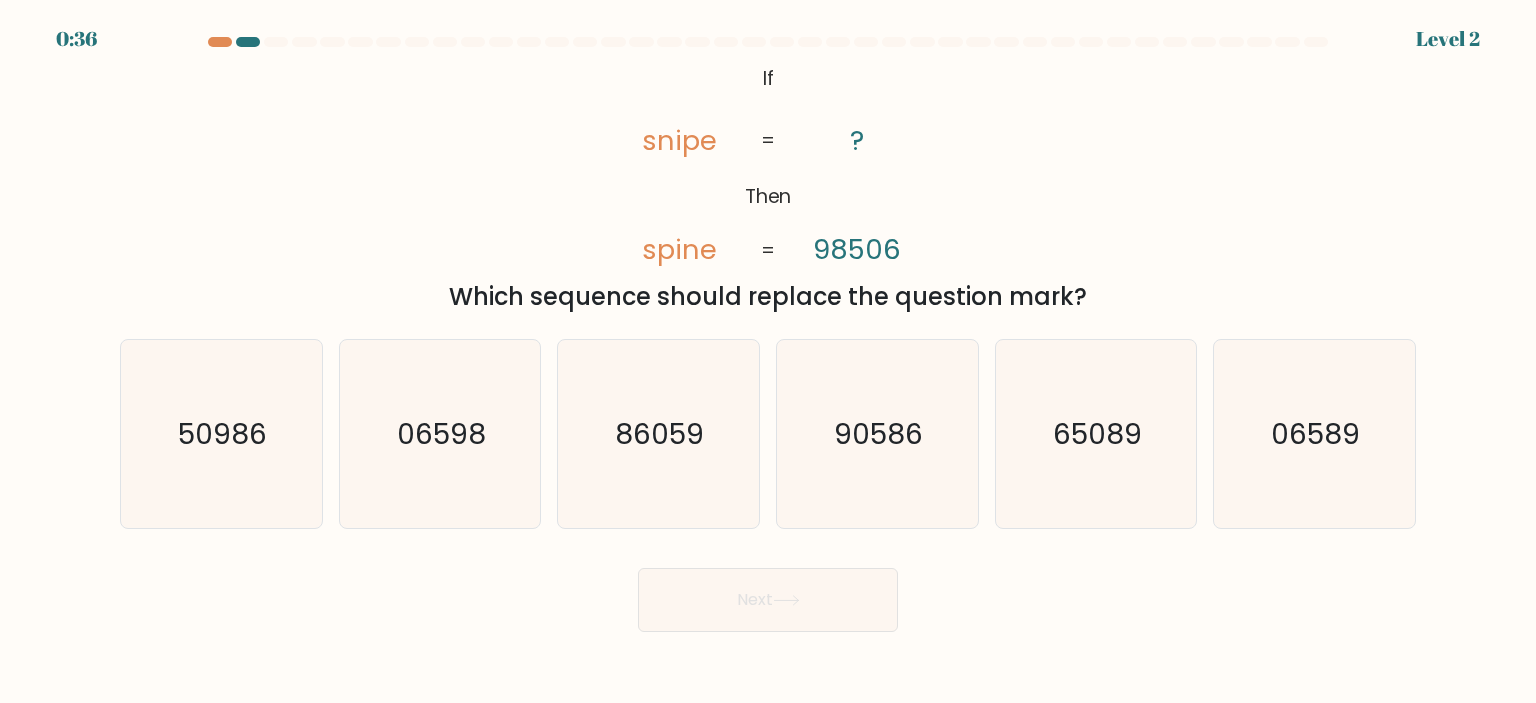 scroll, scrollTop: 0, scrollLeft: 0, axis: both 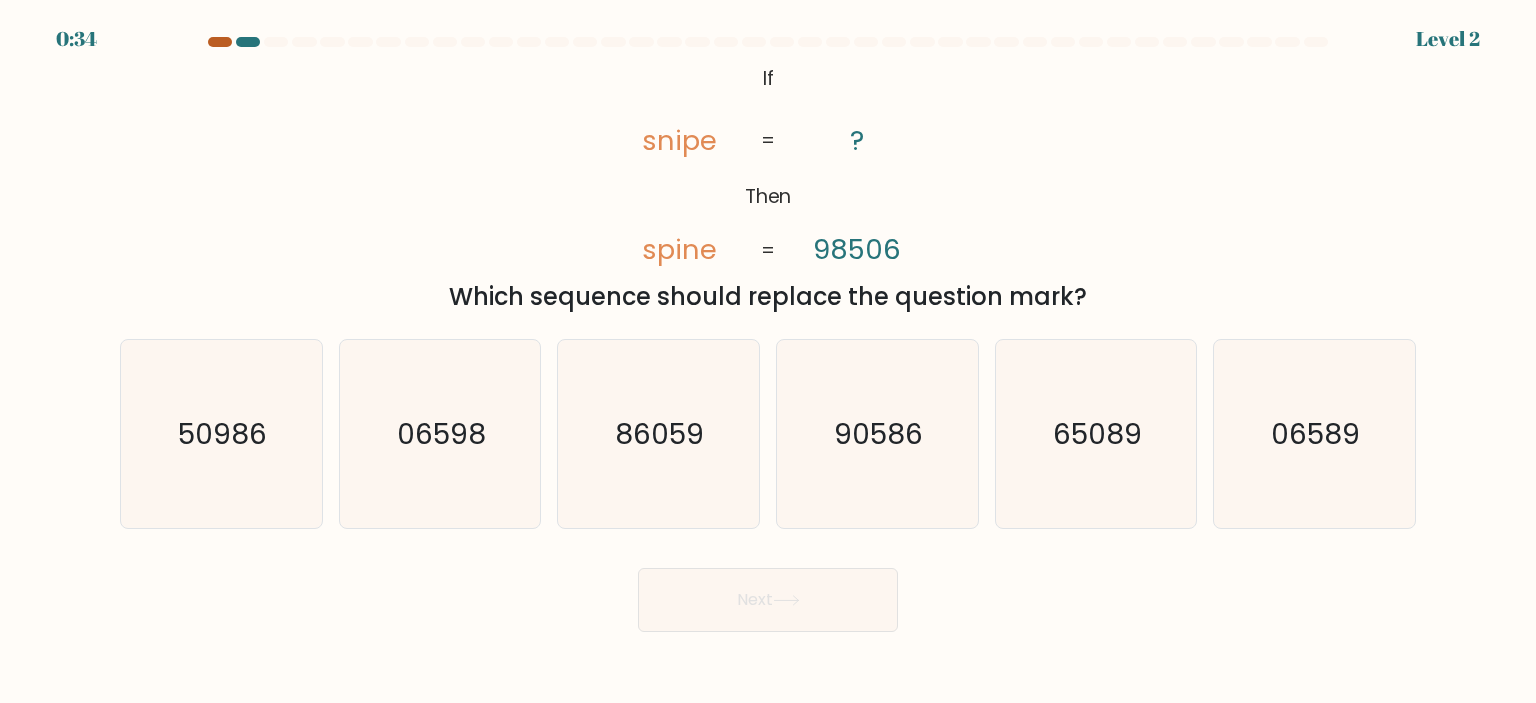 click at bounding box center [220, 42] 